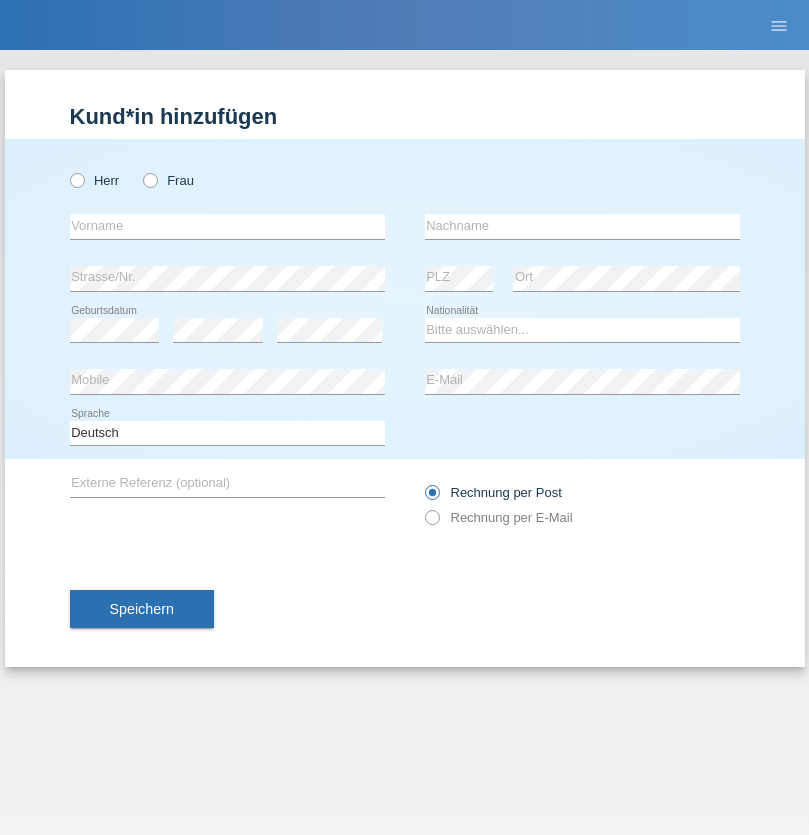 scroll, scrollTop: 0, scrollLeft: 0, axis: both 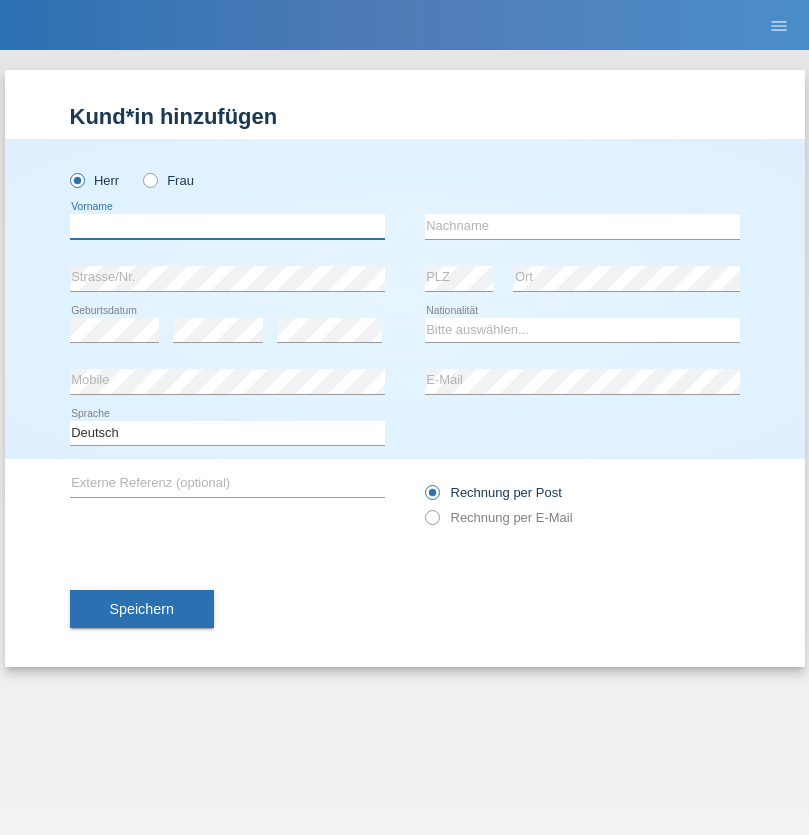 click at bounding box center (227, 226) 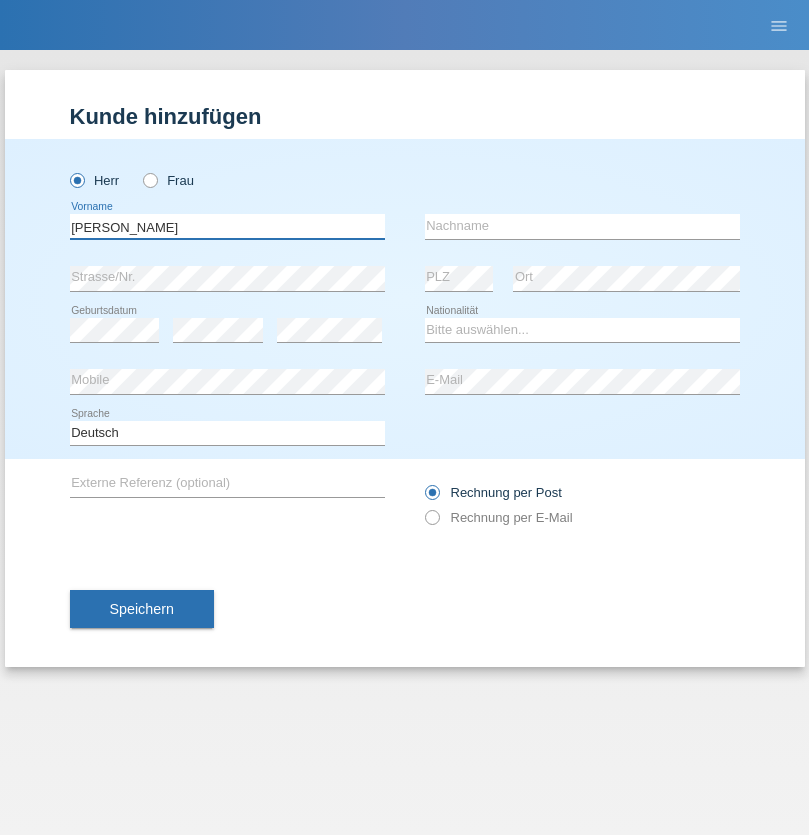 type on "[PERSON_NAME]" 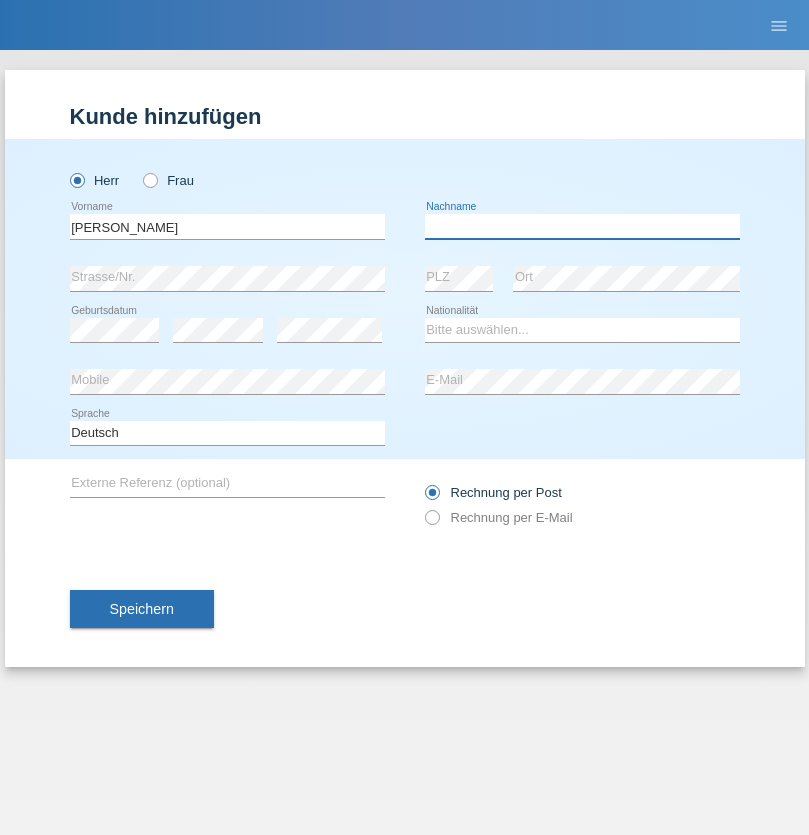 click at bounding box center [582, 226] 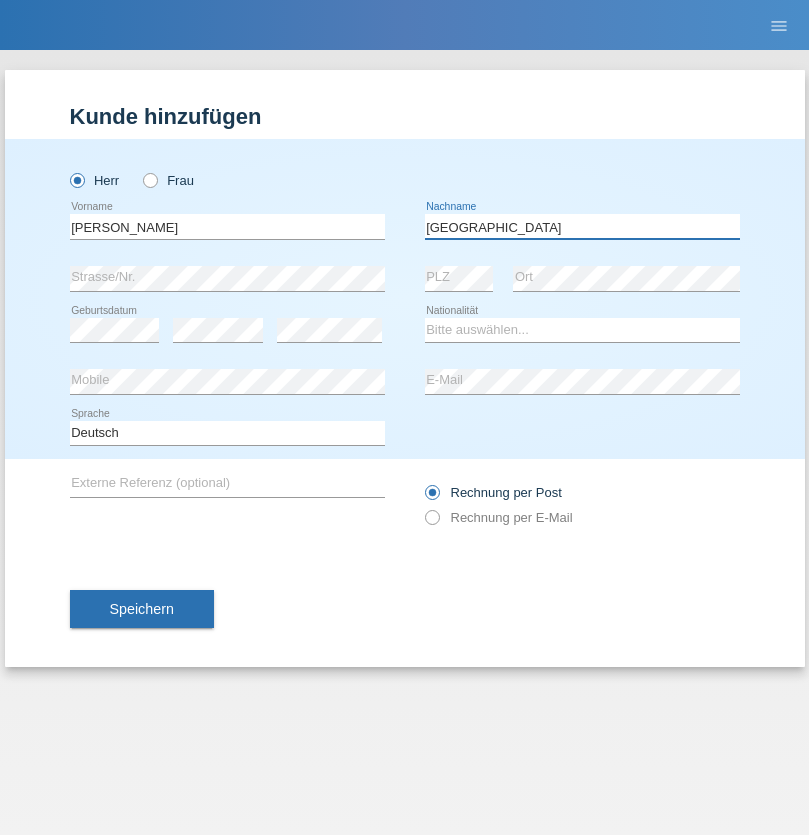type on "Lima" 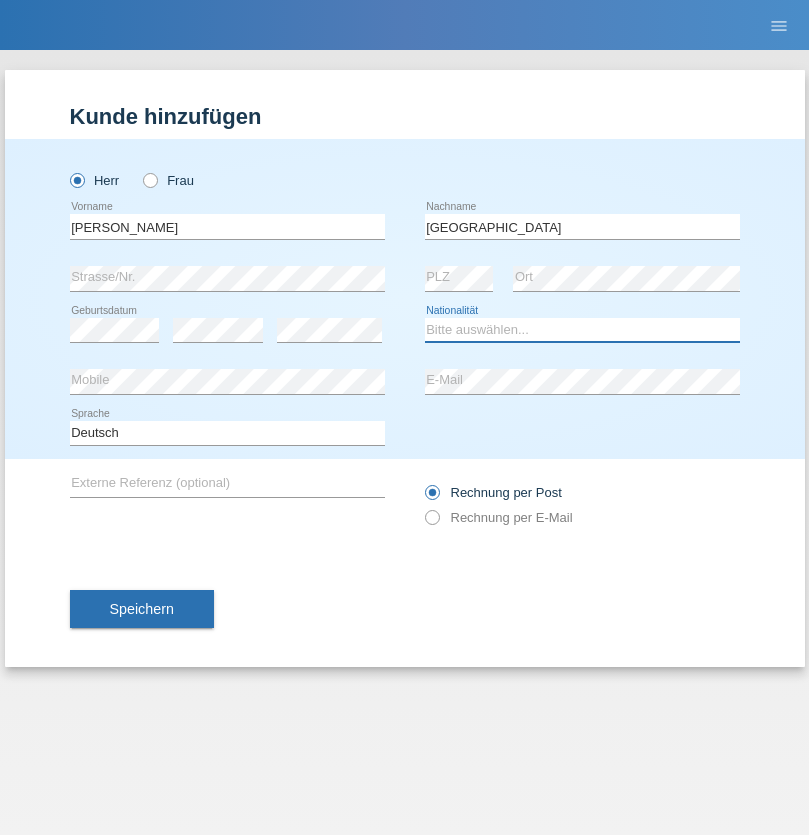 select on "IT" 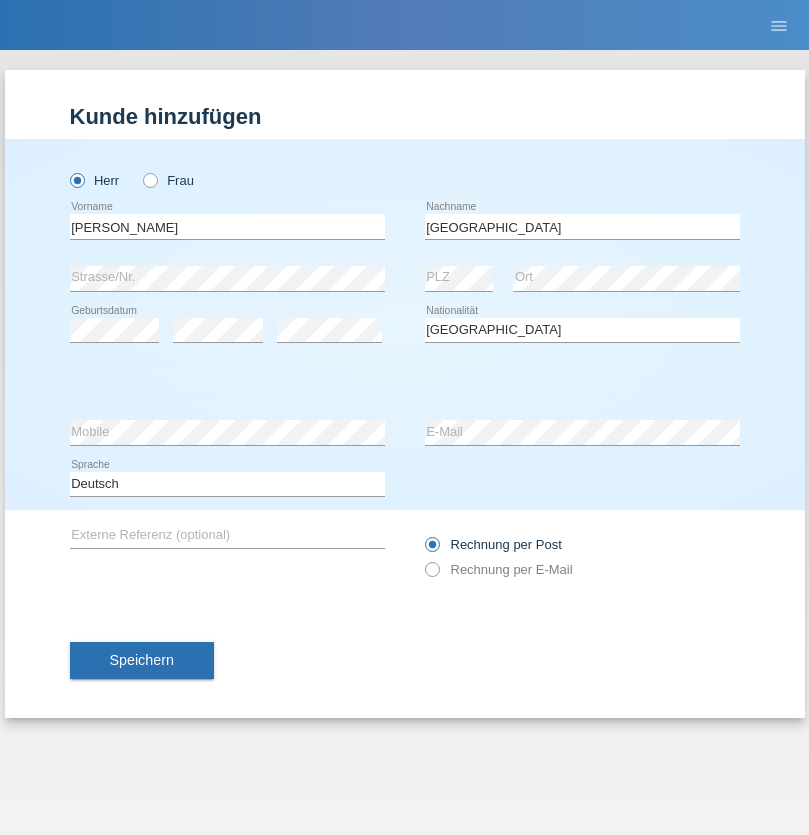 select on "C" 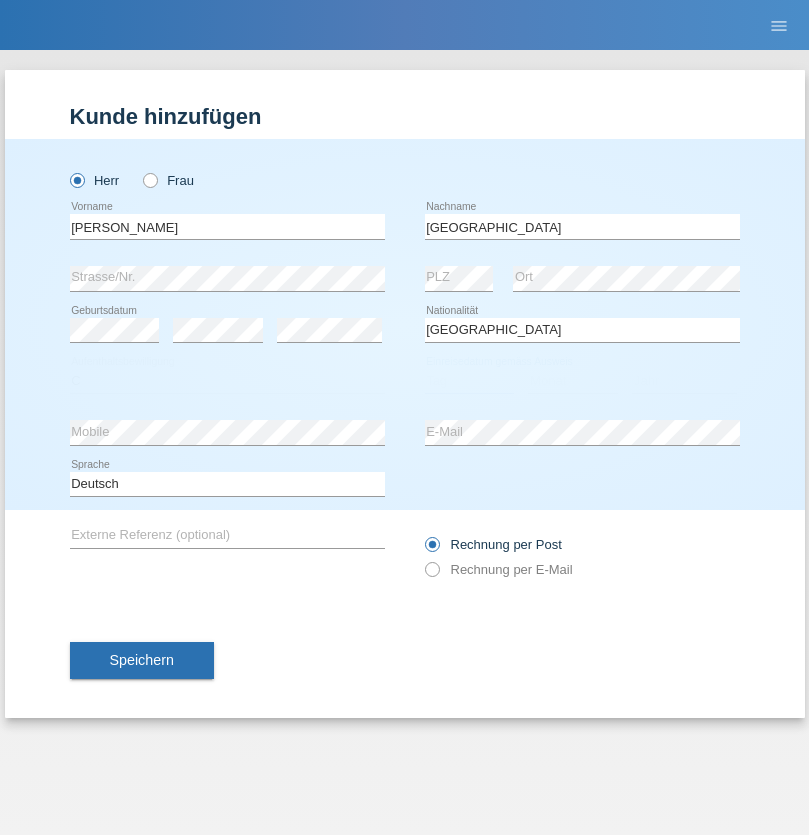 select on "16" 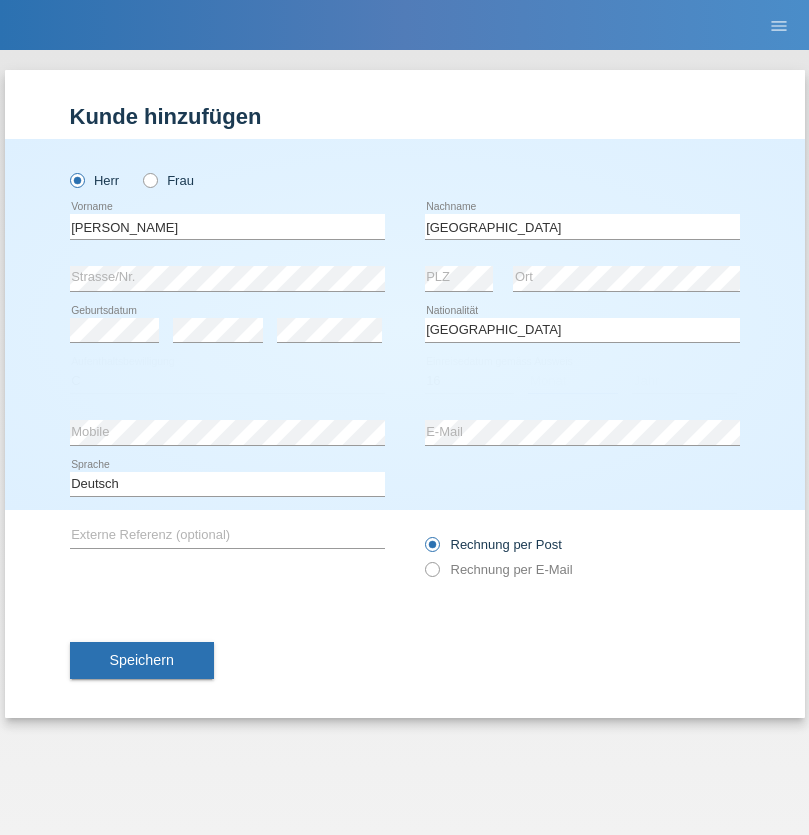 select on "06" 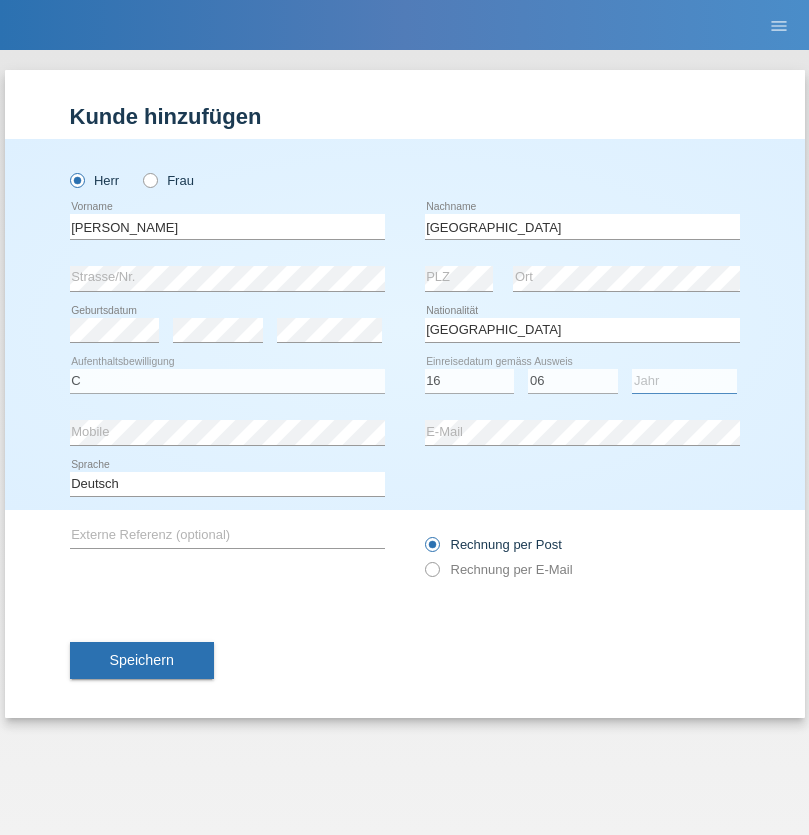 select on "2021" 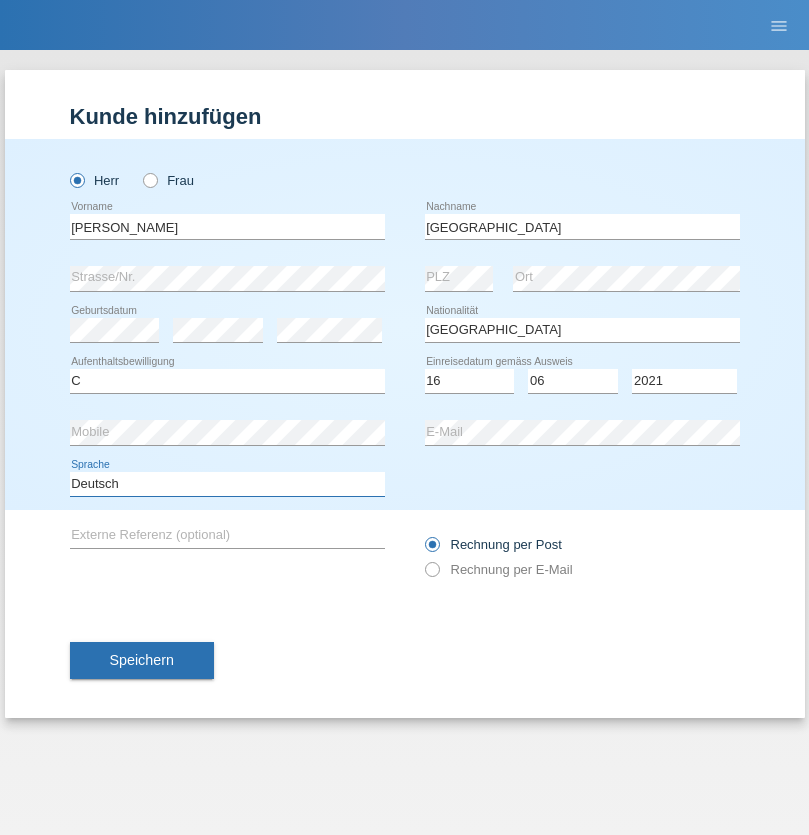 select on "en" 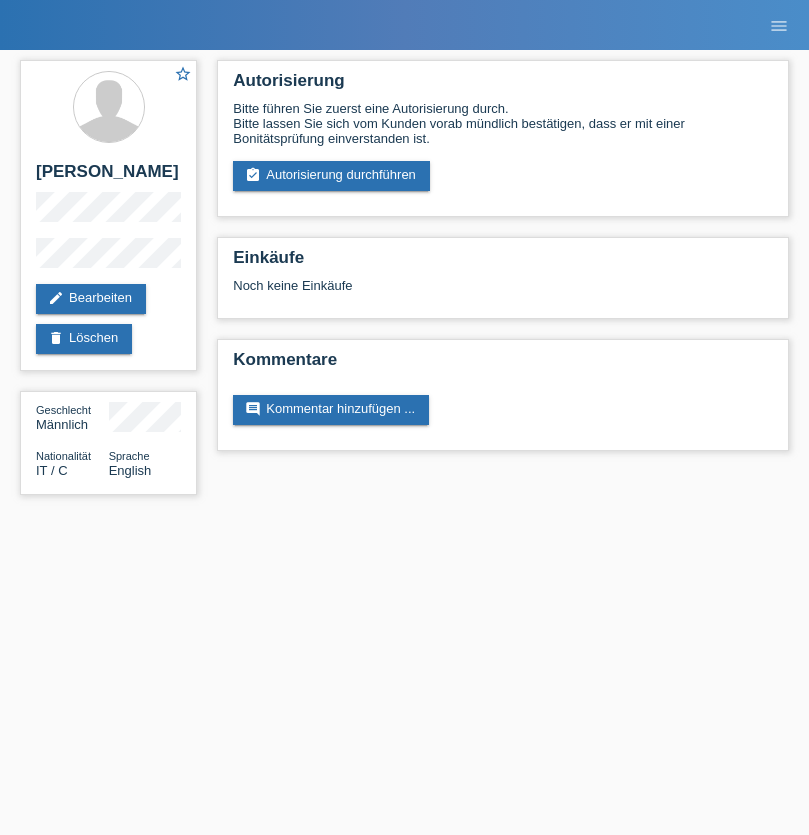 scroll, scrollTop: 0, scrollLeft: 0, axis: both 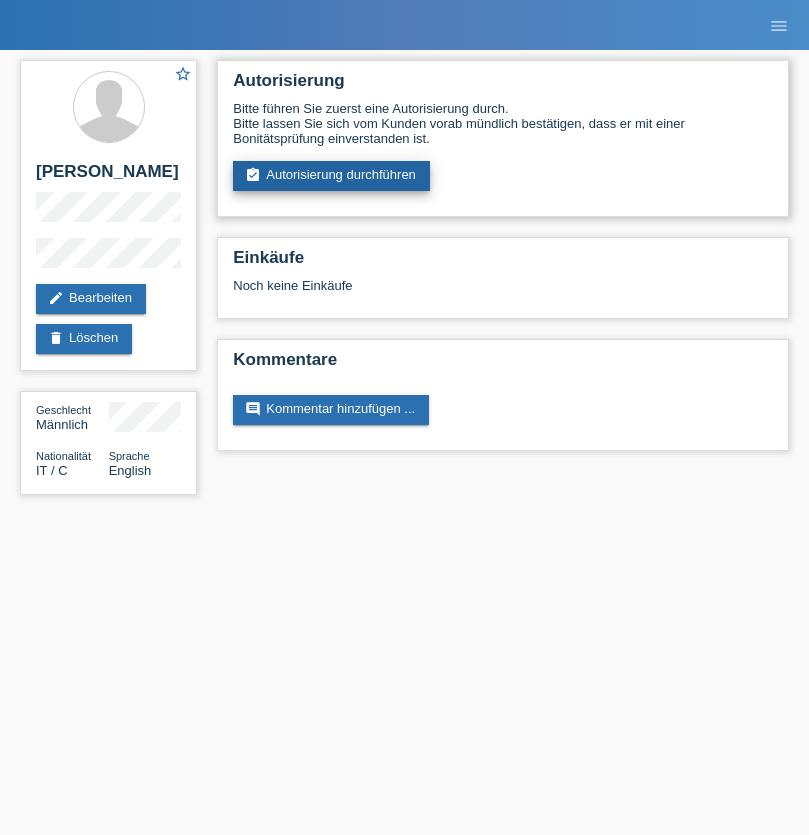 click on "assignment_turned_in  Autorisierung durchführen" at bounding box center (331, 176) 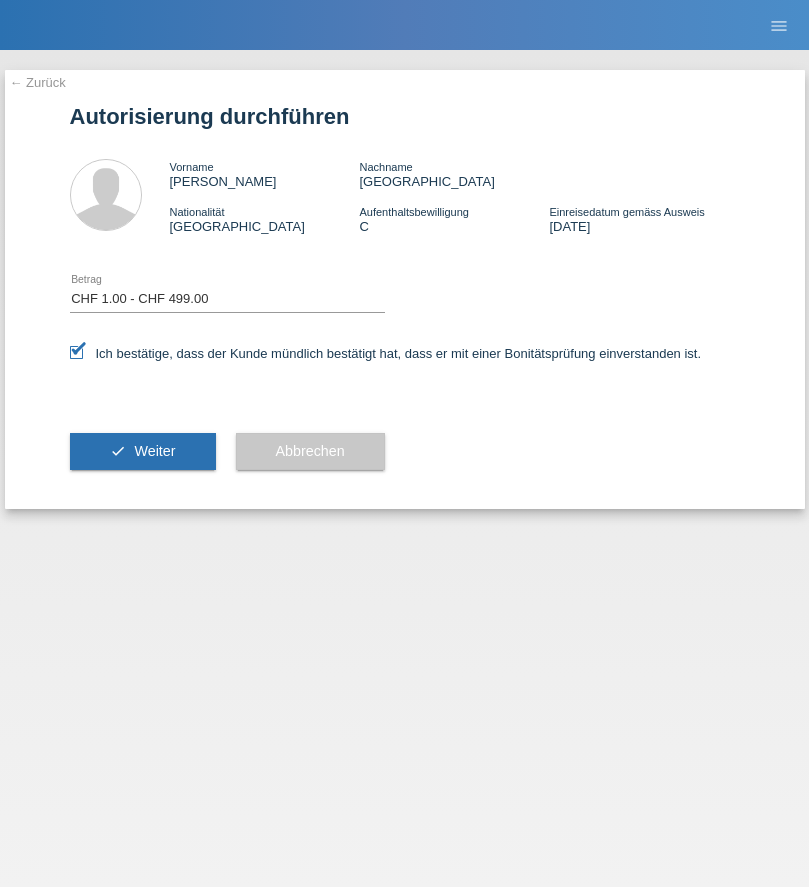select on "1" 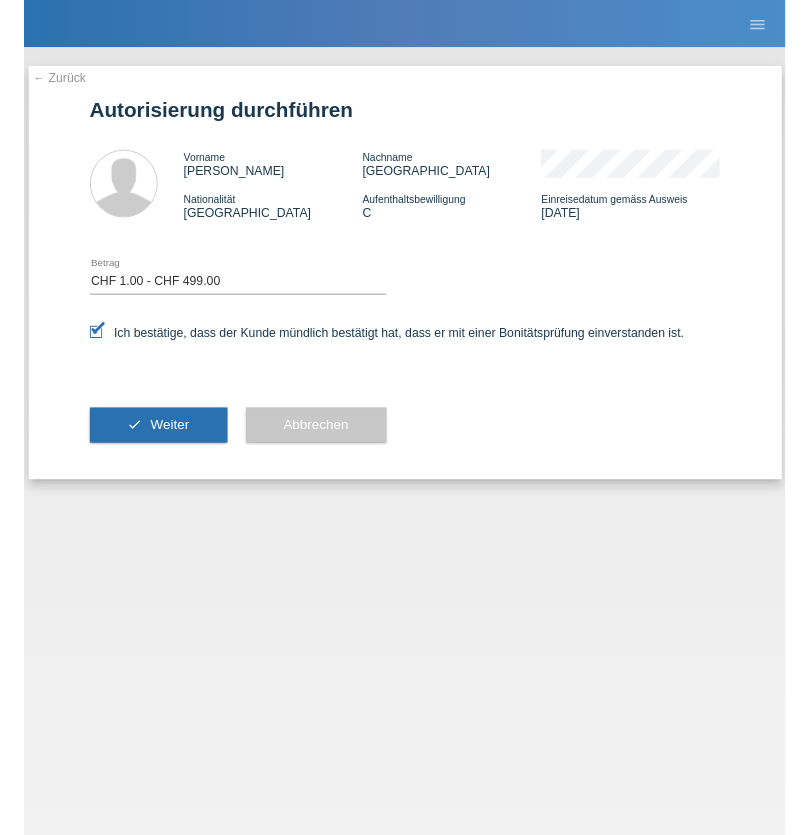 scroll, scrollTop: 0, scrollLeft: 0, axis: both 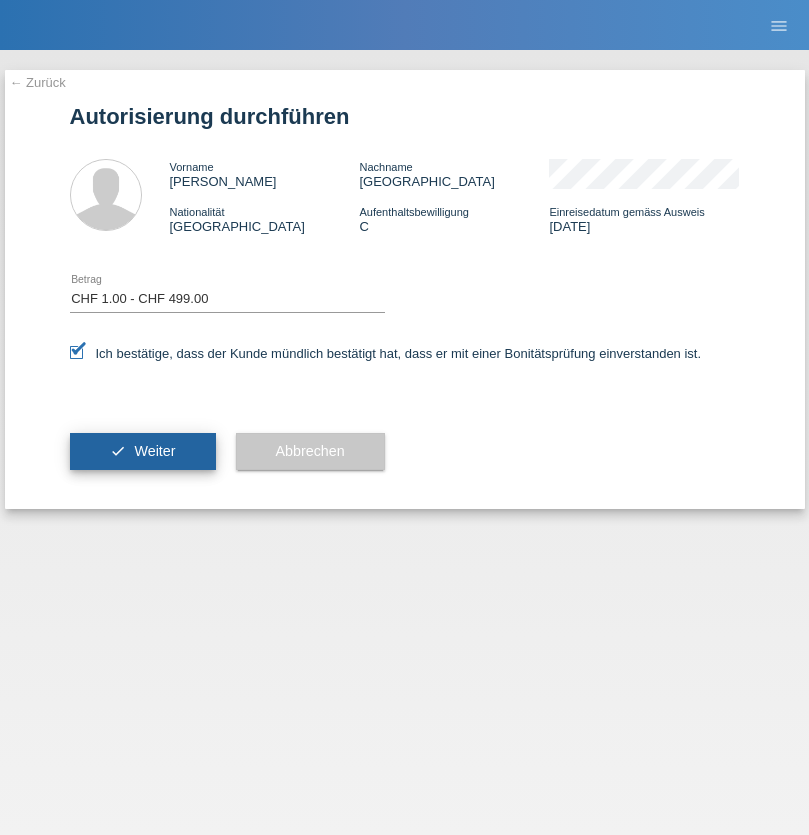 click on "Weiter" at bounding box center (154, 451) 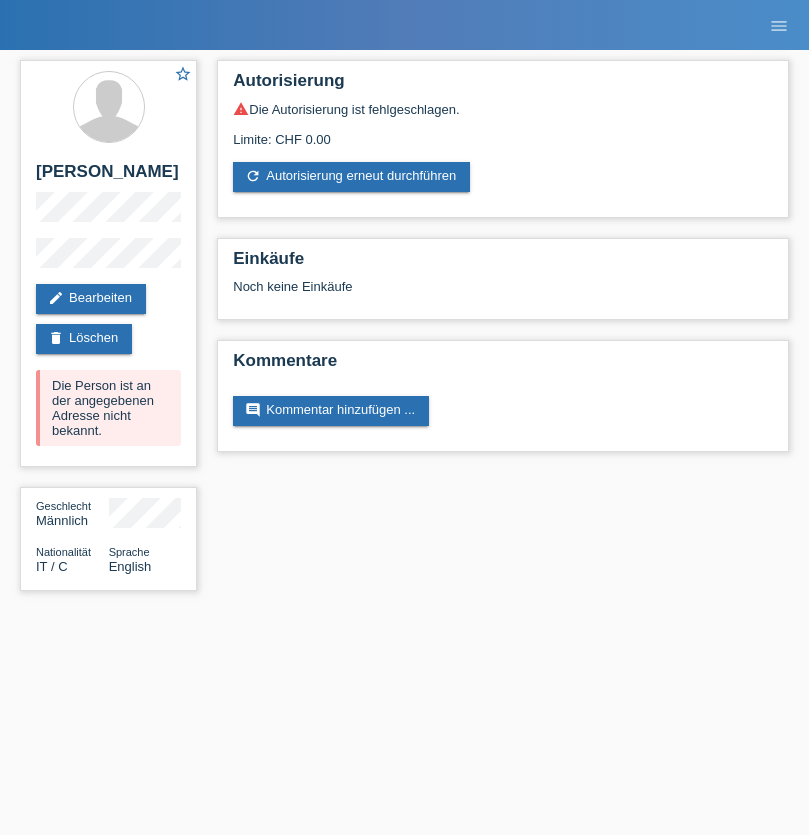 scroll, scrollTop: 0, scrollLeft: 0, axis: both 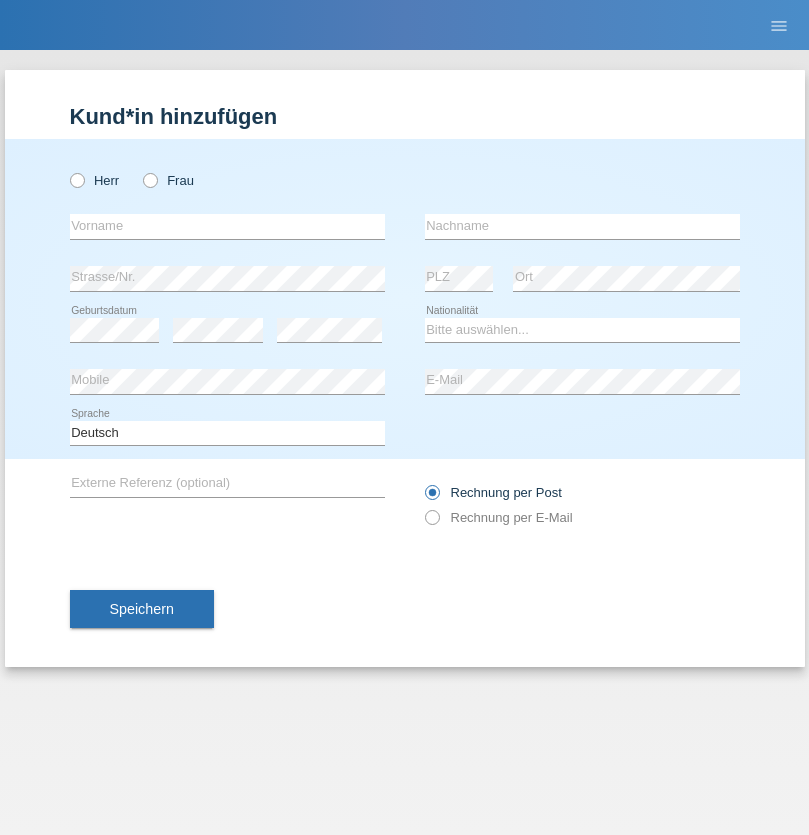 radio on "true" 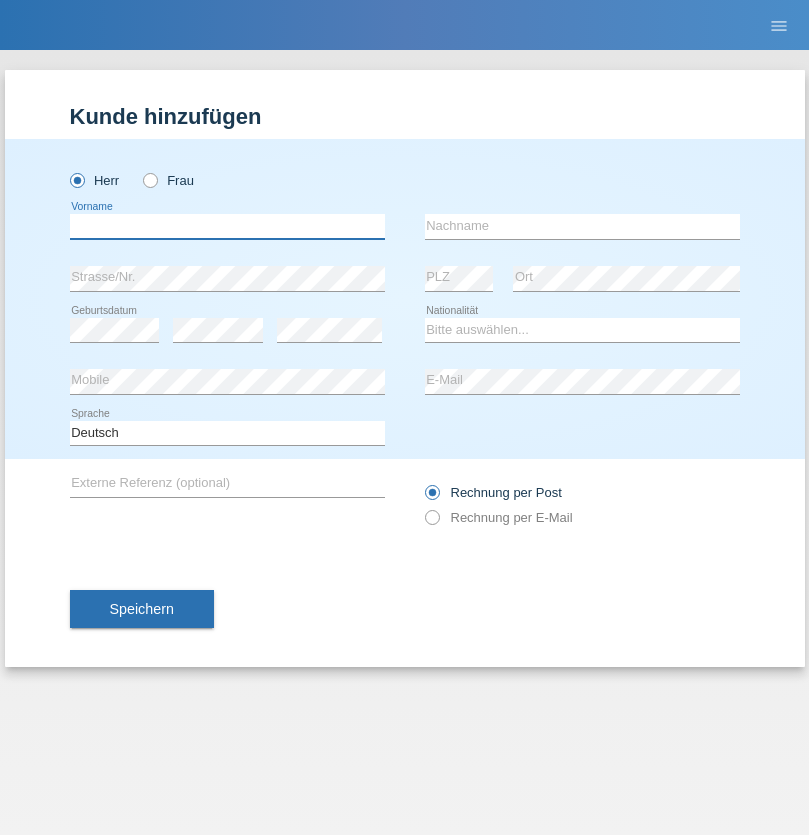 click at bounding box center (227, 226) 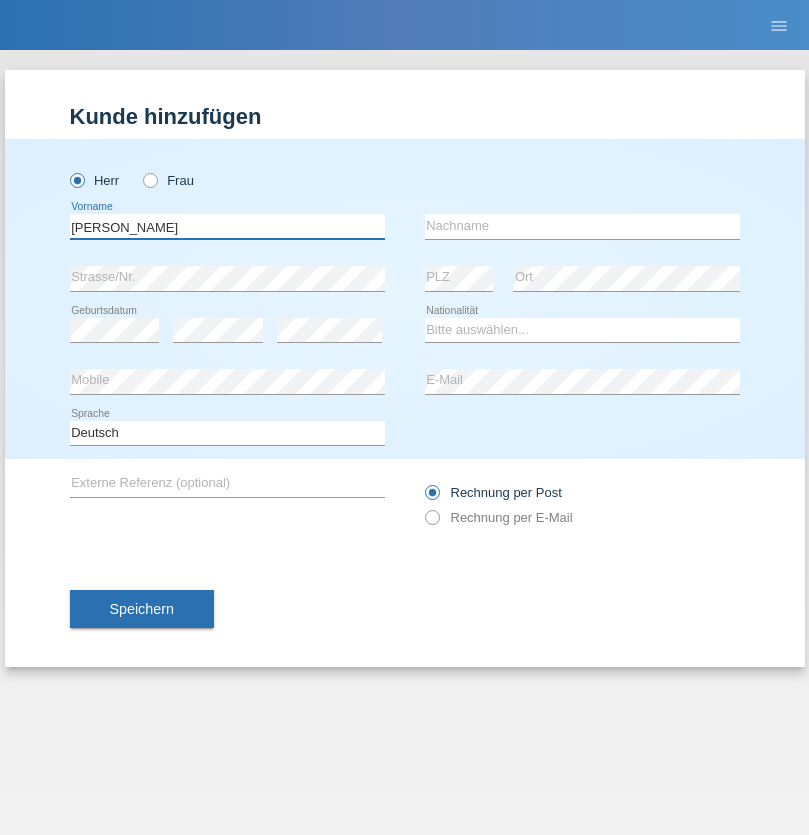 type on "[PERSON_NAME]" 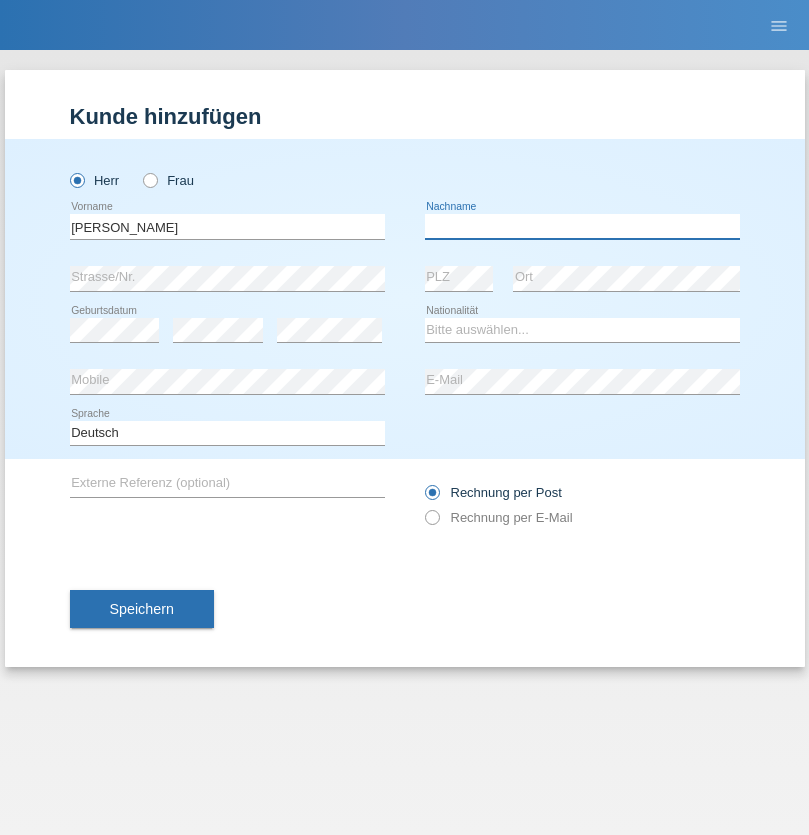 click at bounding box center [582, 226] 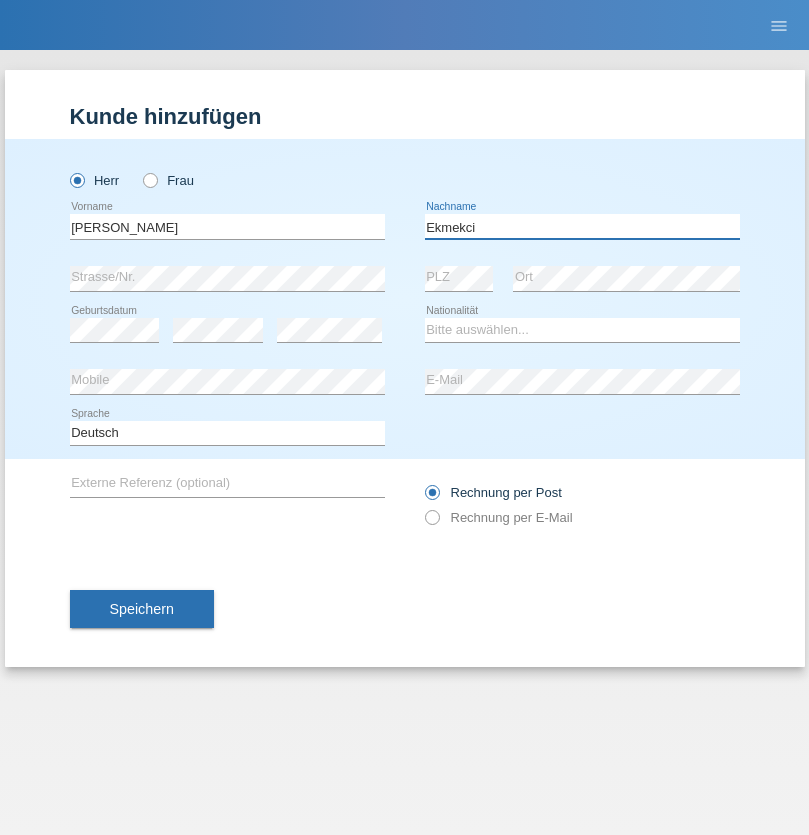 type on "Ekmekci" 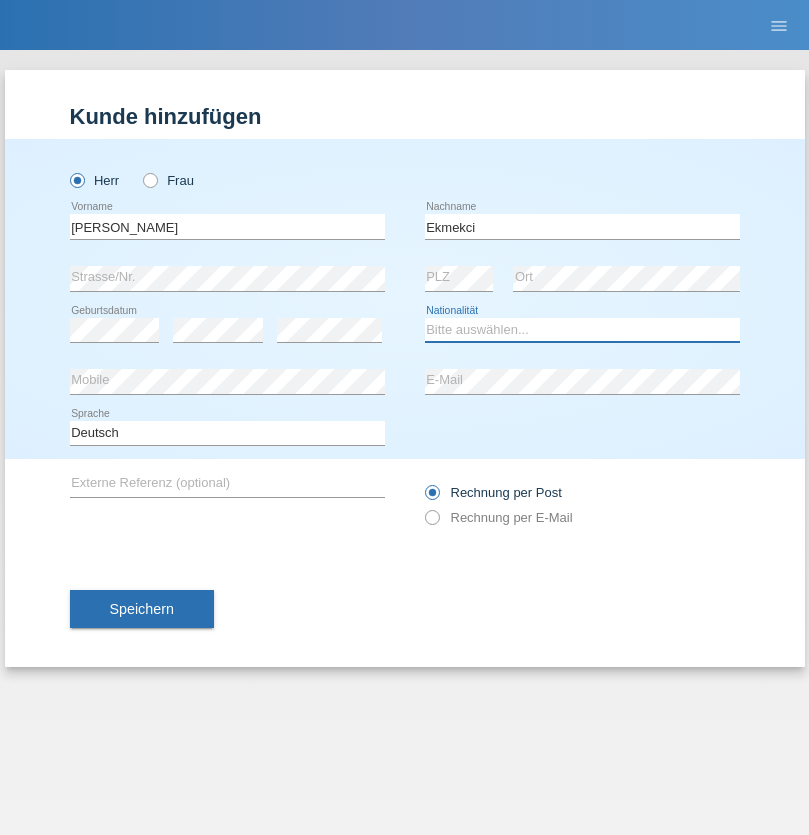 select on "CH" 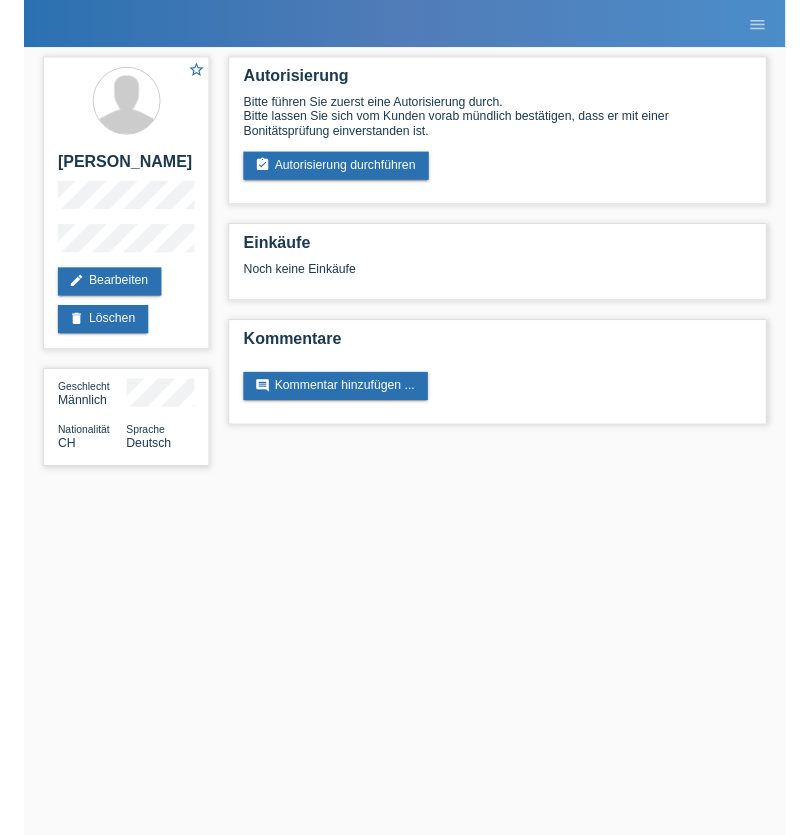 scroll, scrollTop: 0, scrollLeft: 0, axis: both 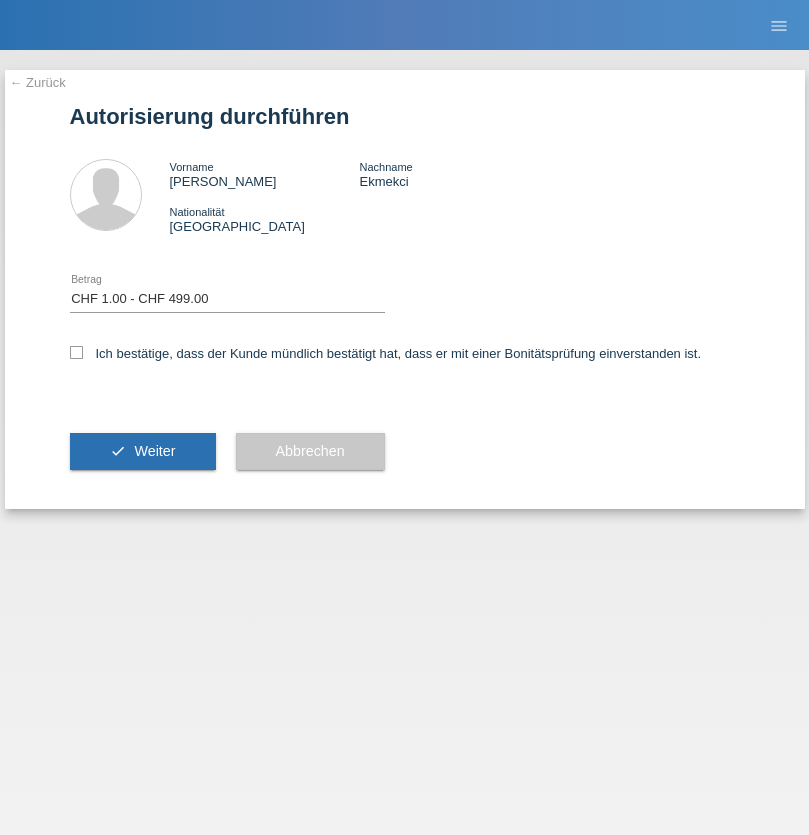 select on "1" 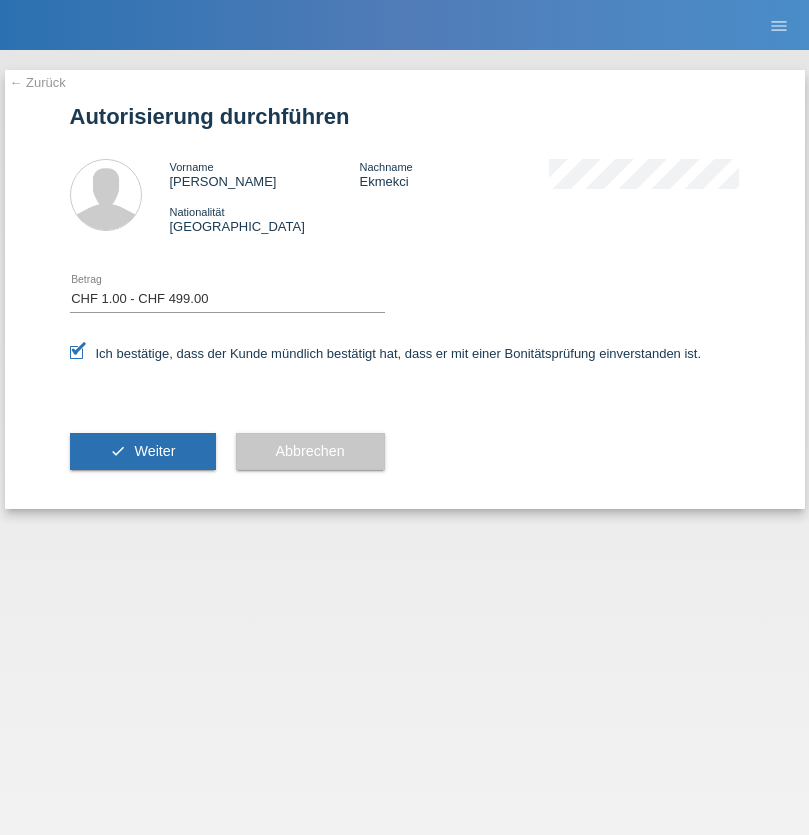 scroll, scrollTop: 0, scrollLeft: 0, axis: both 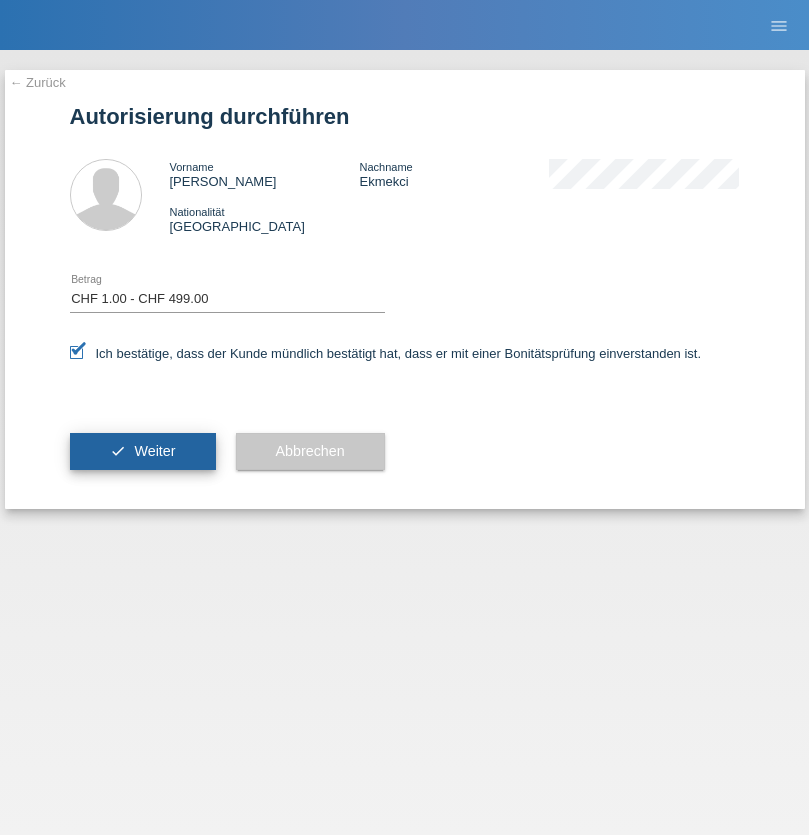 click on "Weiter" at bounding box center (154, 451) 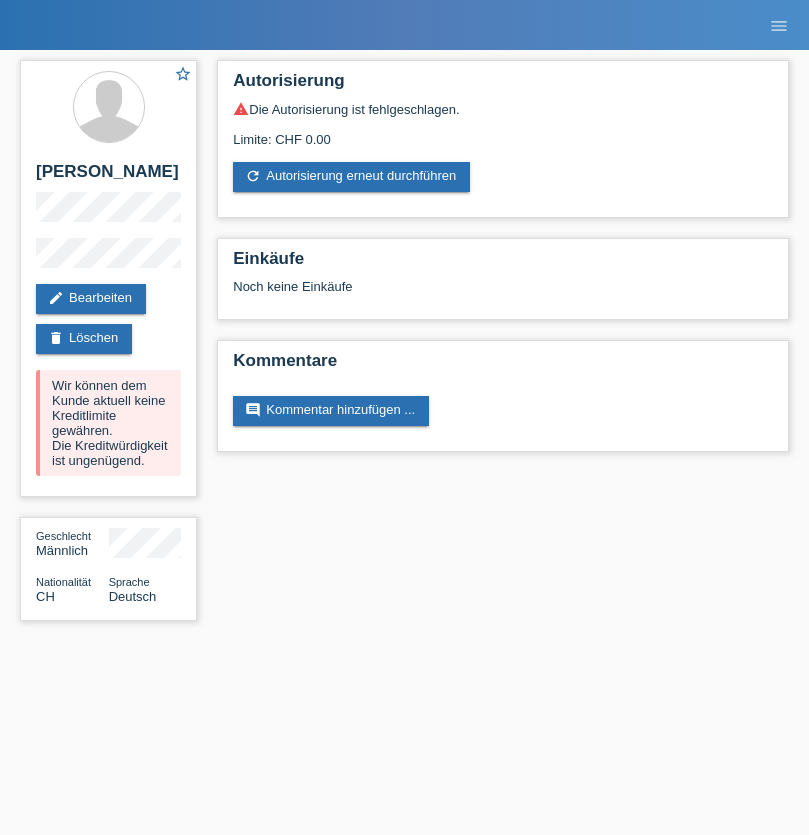 scroll, scrollTop: 0, scrollLeft: 0, axis: both 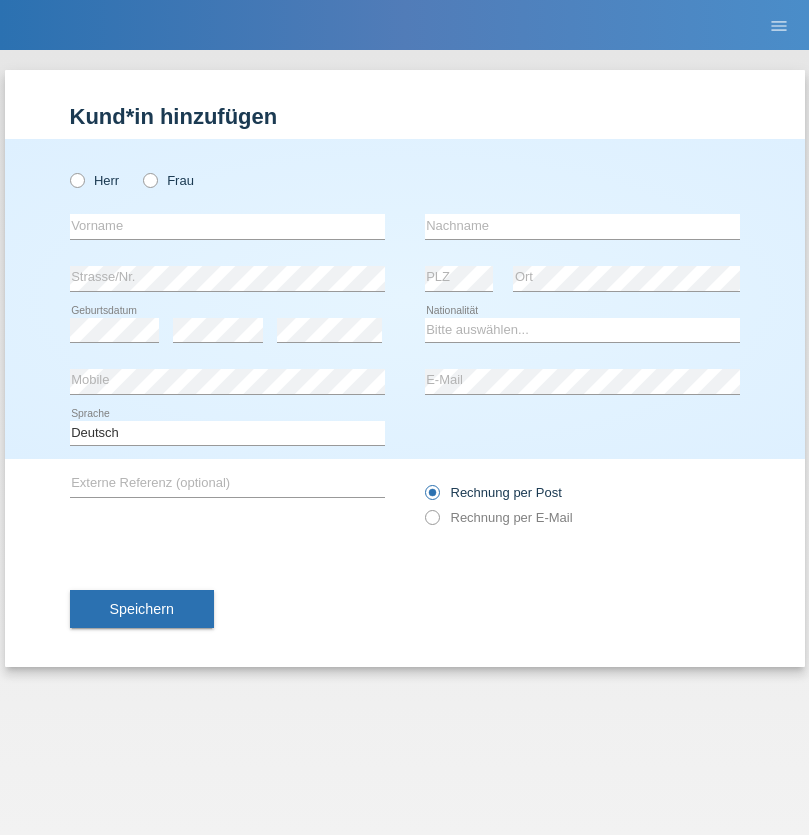radio on "true" 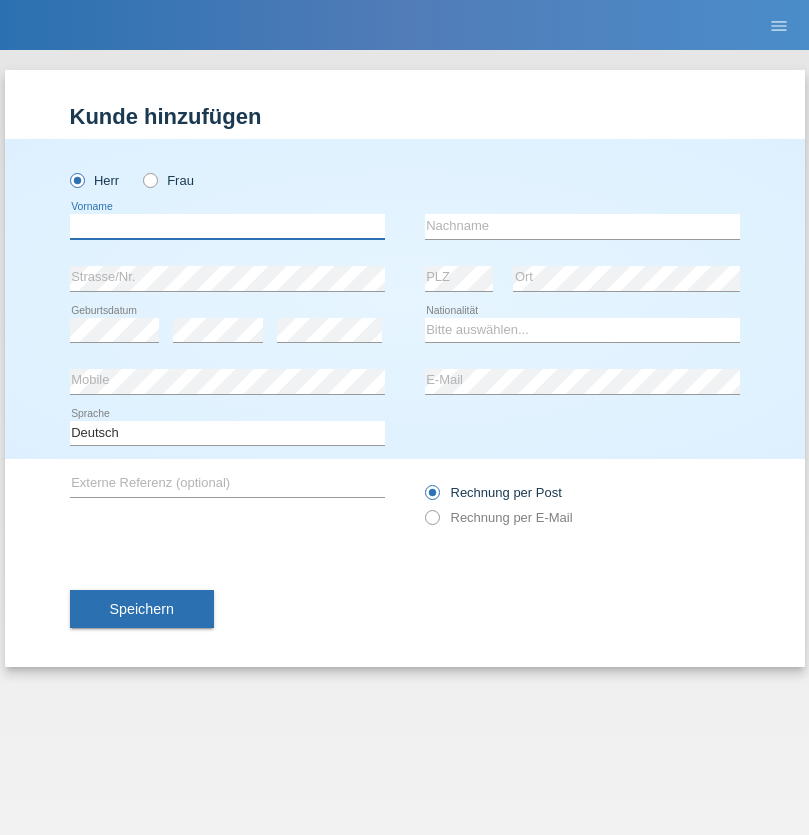 click at bounding box center (227, 226) 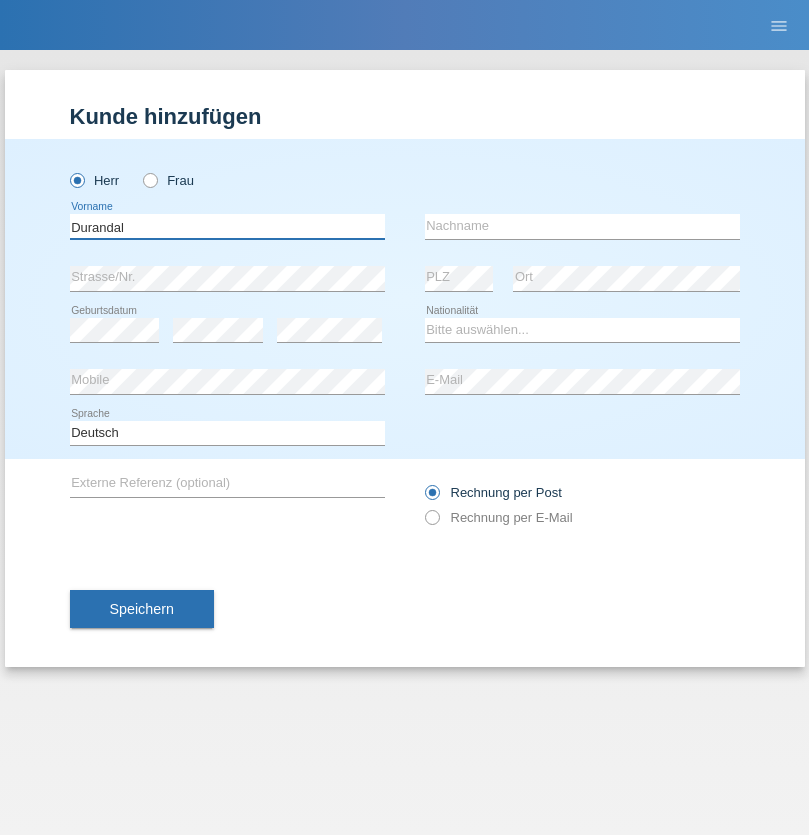 type on "Durandal" 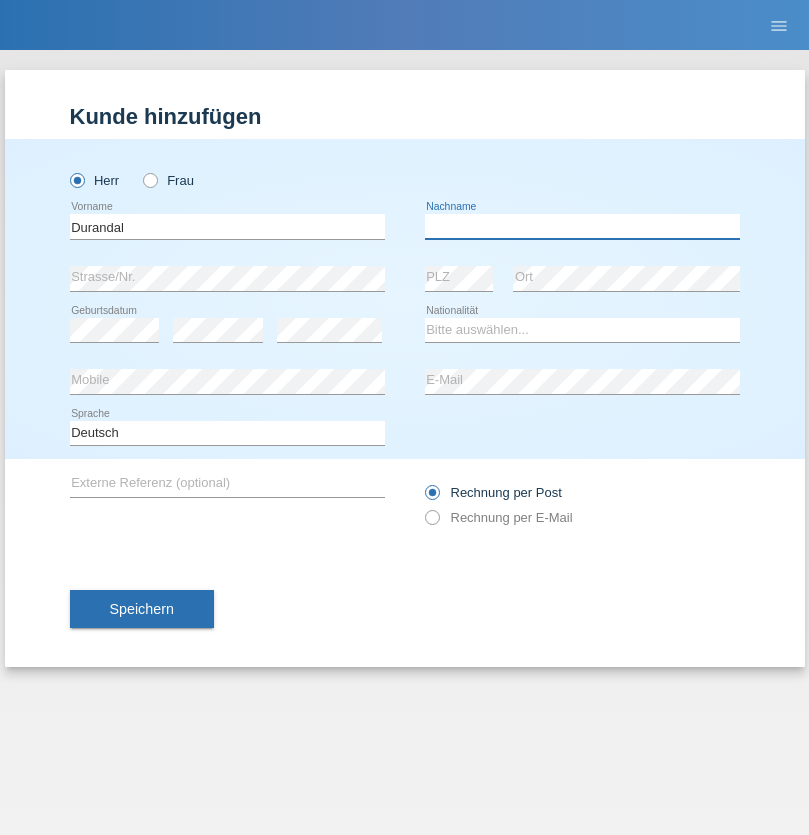 click at bounding box center [582, 226] 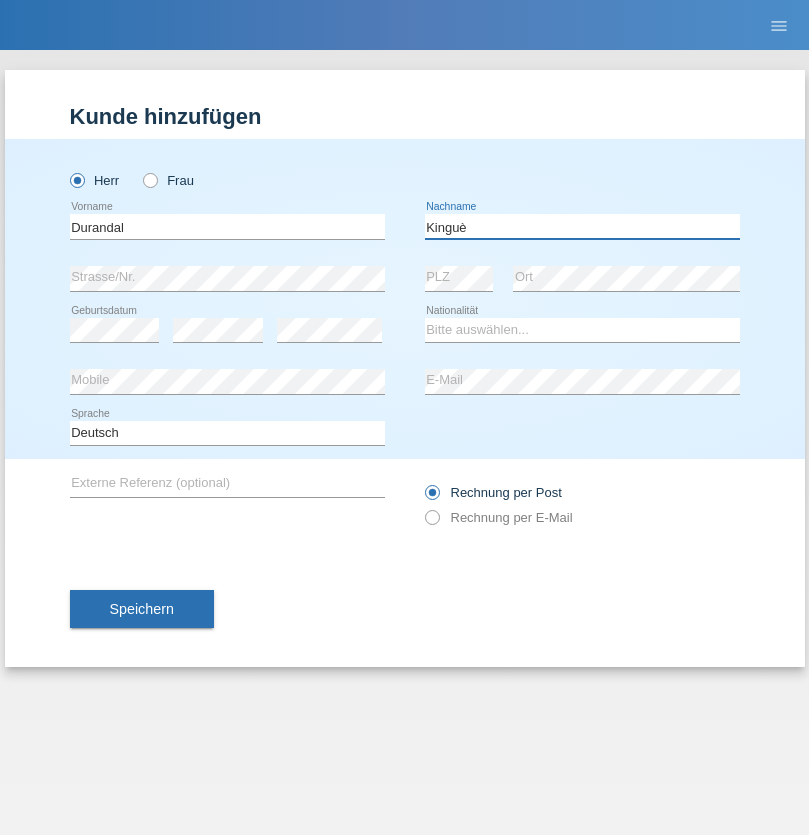 type on "Kinguè" 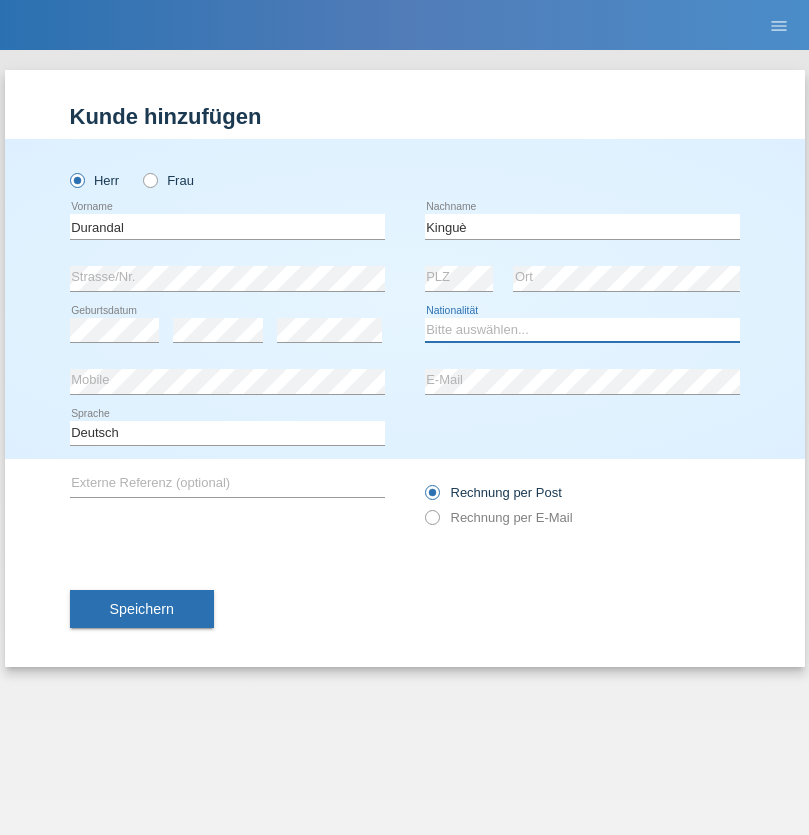 select on "CH" 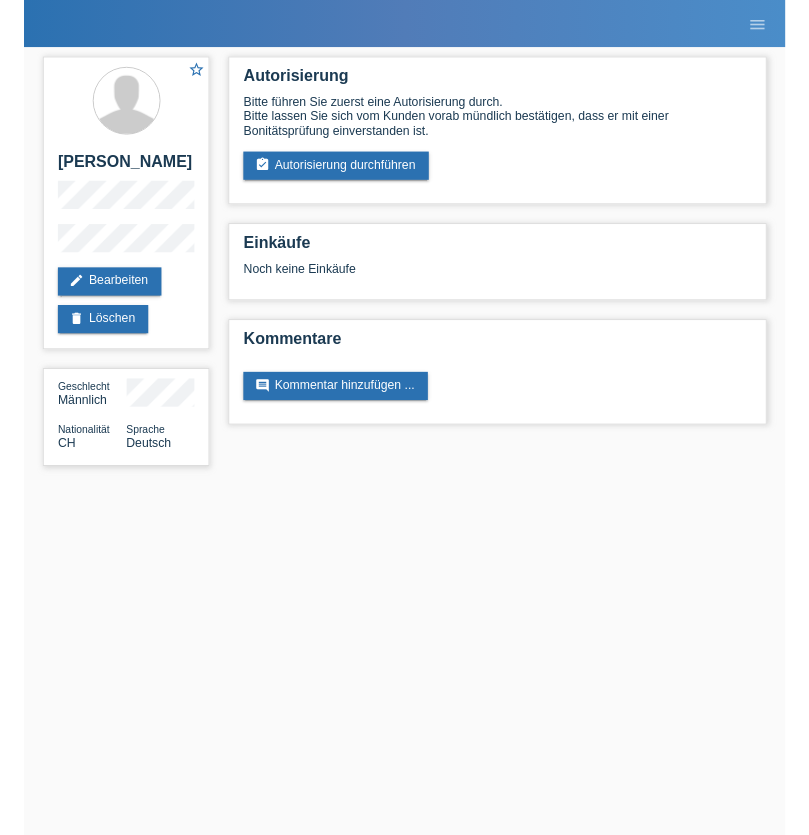 scroll, scrollTop: 0, scrollLeft: 0, axis: both 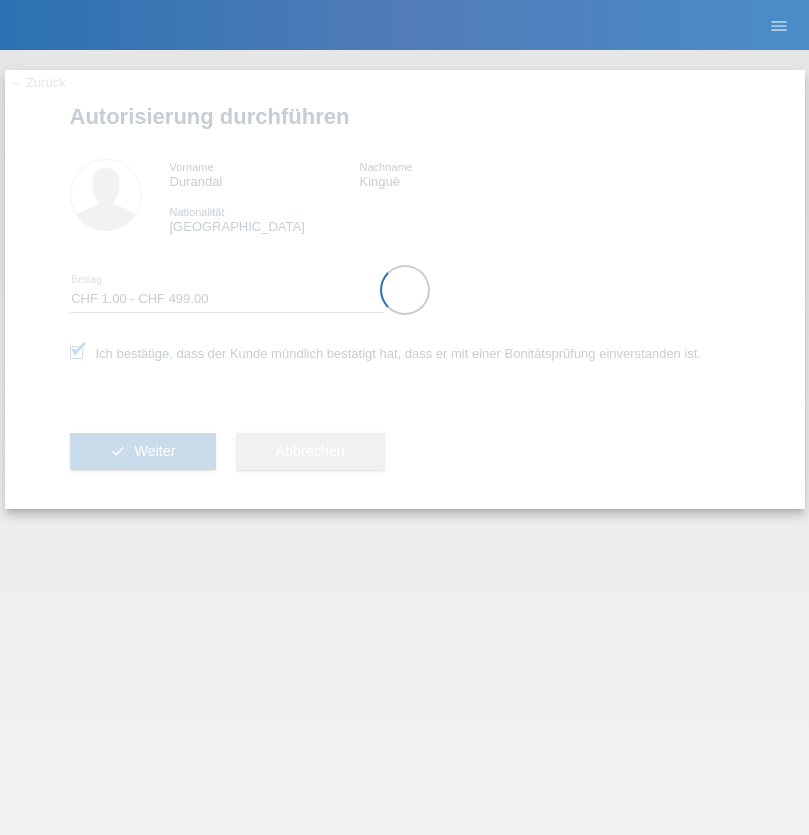 select on "1" 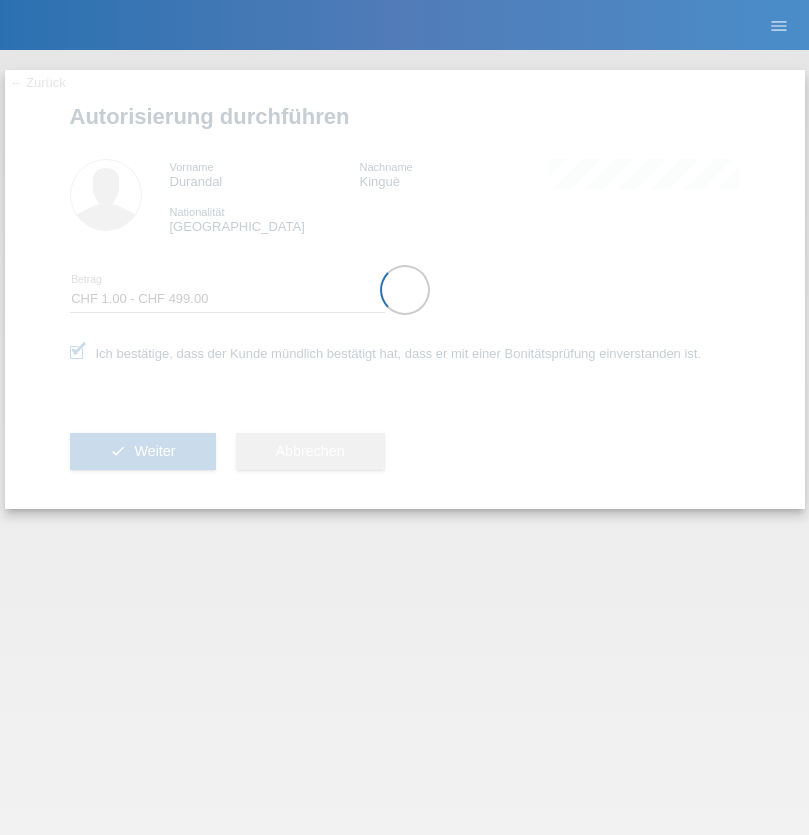 scroll, scrollTop: 0, scrollLeft: 0, axis: both 